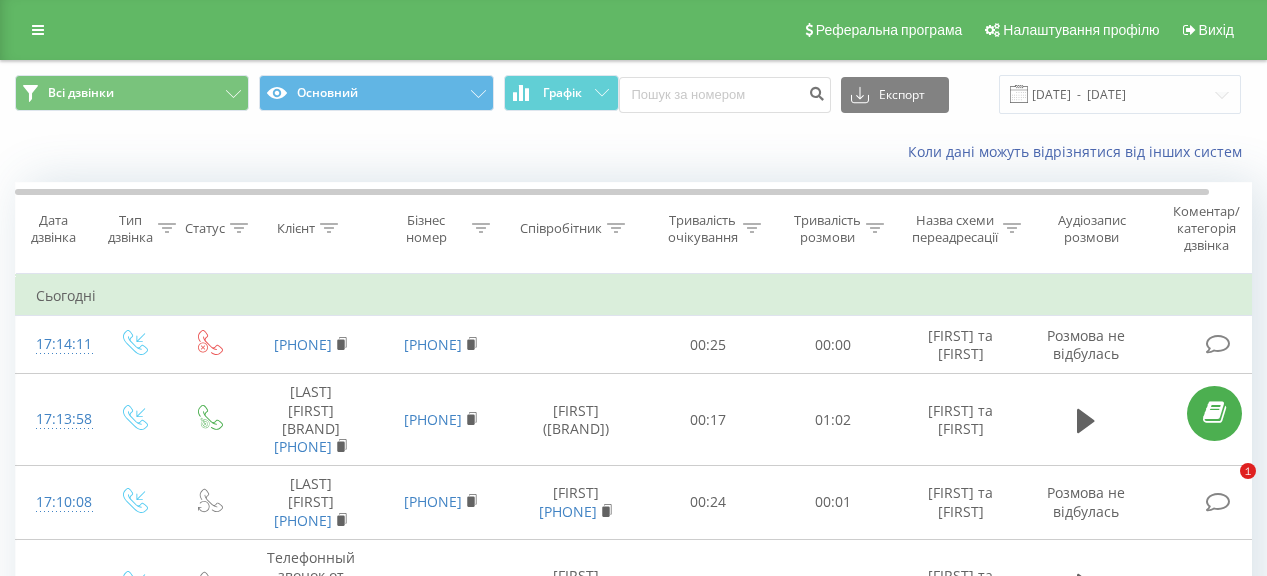 scroll, scrollTop: 127, scrollLeft: 0, axis: vertical 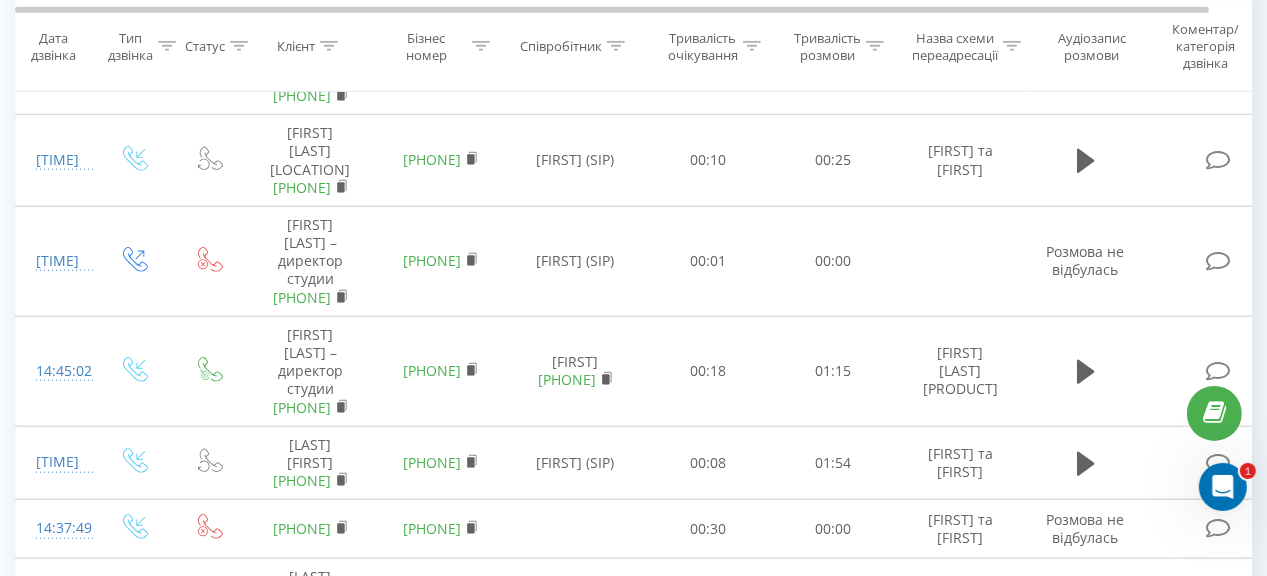 click on "Розмова не відбулась" at bounding box center [1086, -15] 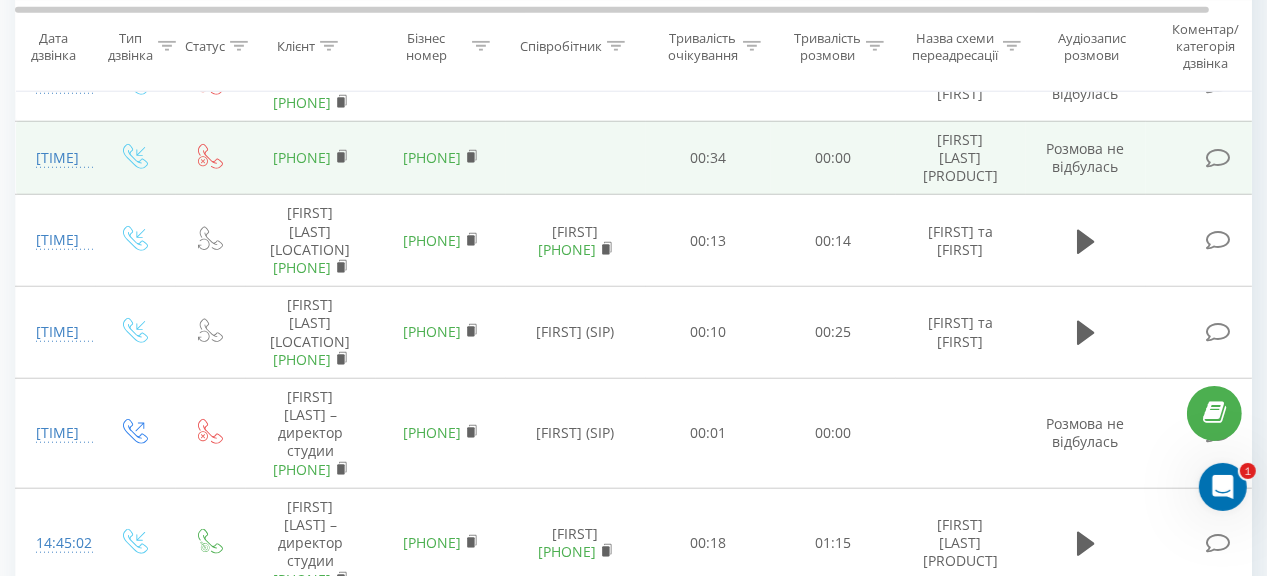 scroll, scrollTop: 1500, scrollLeft: 0, axis: vertical 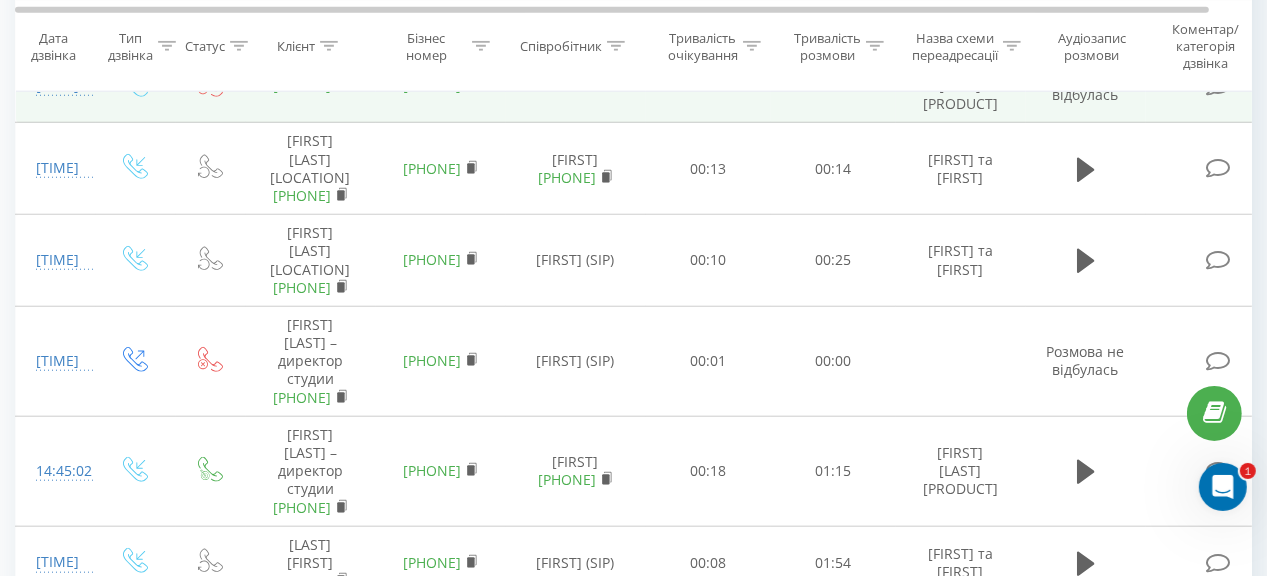 drag, startPoint x: 365, startPoint y: 308, endPoint x: 311, endPoint y: 312, distance: 54.147945 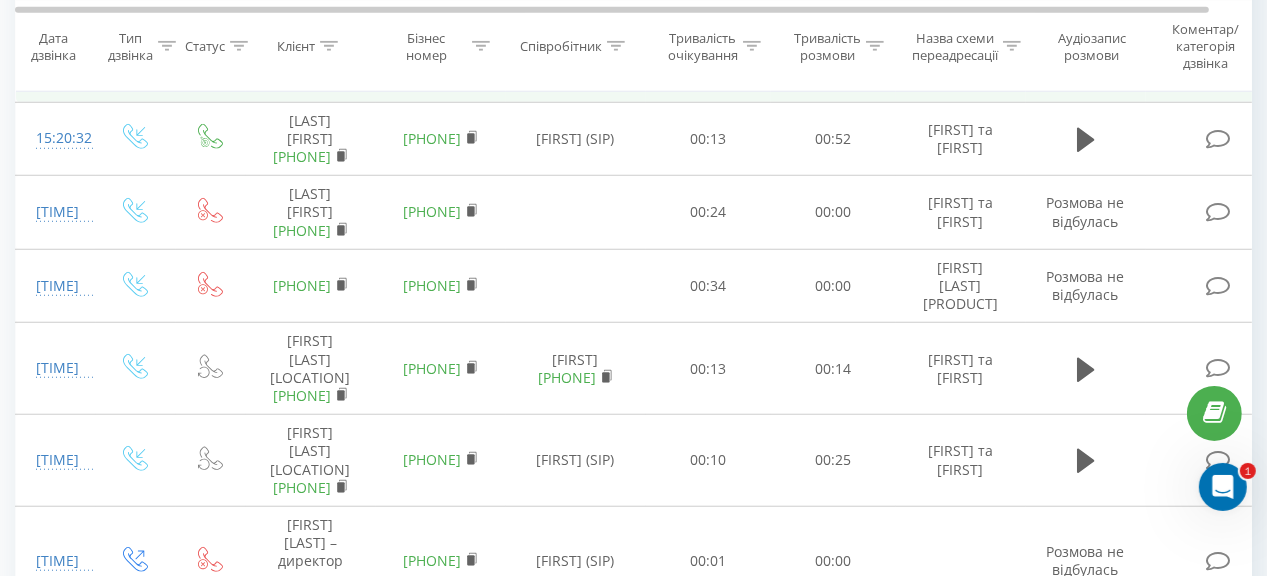 scroll, scrollTop: 1500, scrollLeft: 0, axis: vertical 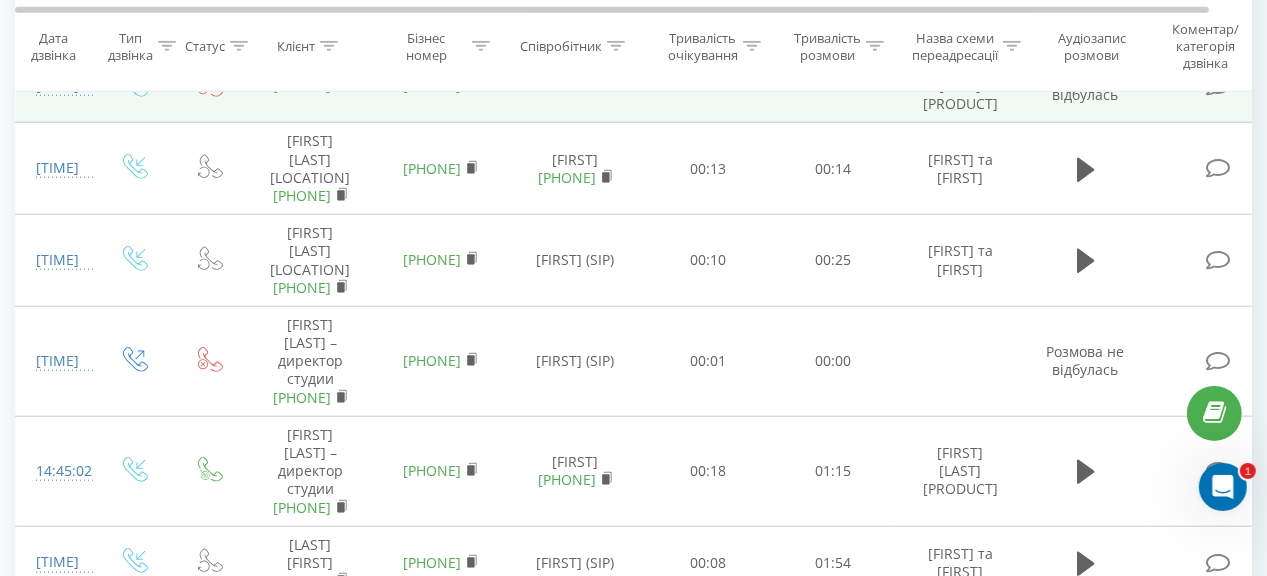 click at bounding box center [576, 86] 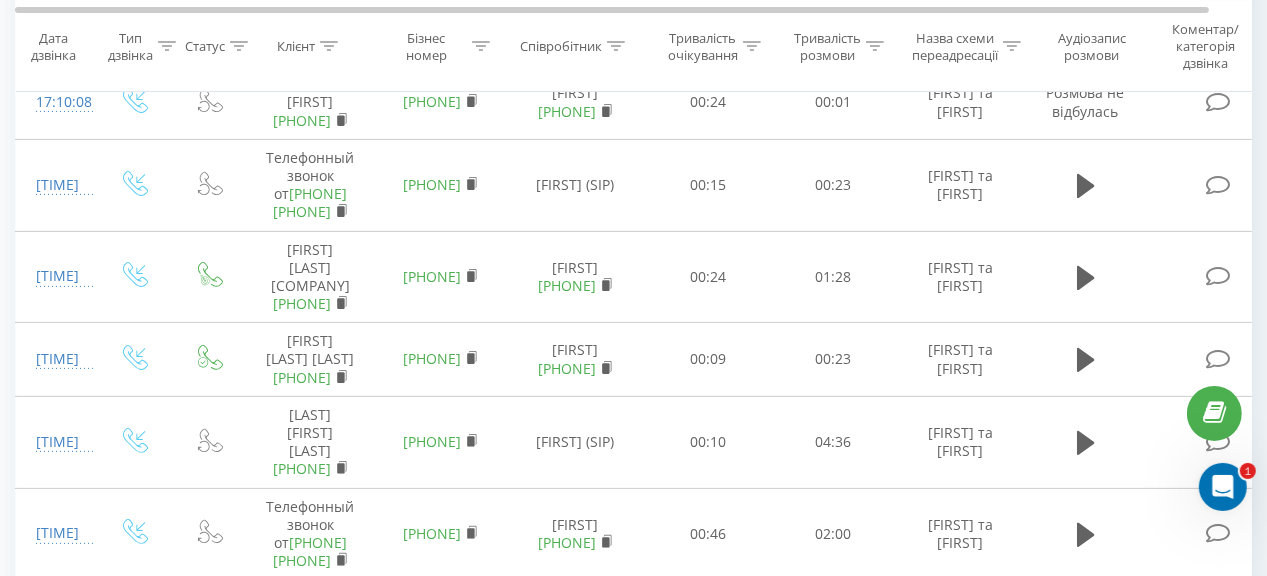 scroll, scrollTop: 0, scrollLeft: 0, axis: both 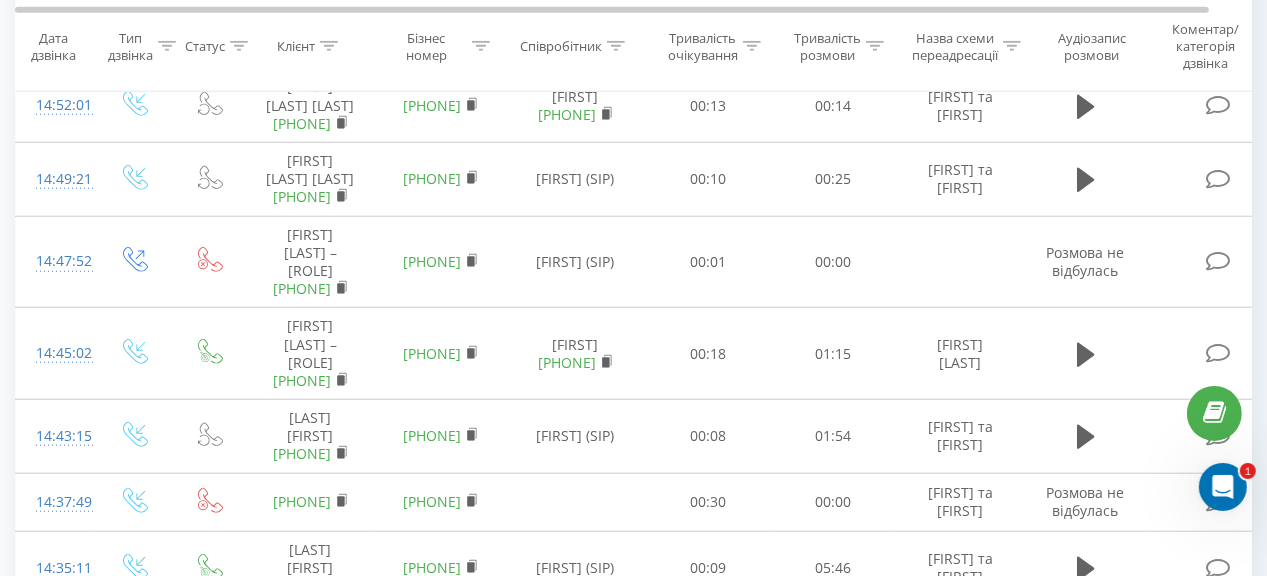 click on "[FIRST] [LAST] [LAST]" at bounding box center [961, 40] 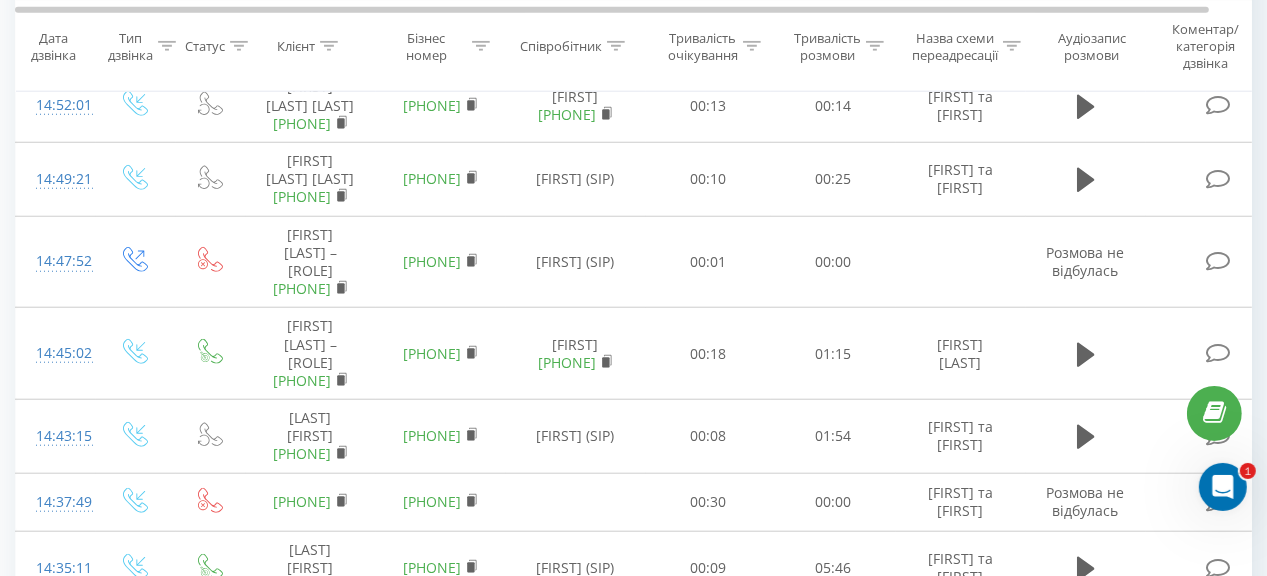 click on "00:00" at bounding box center [833, -26] 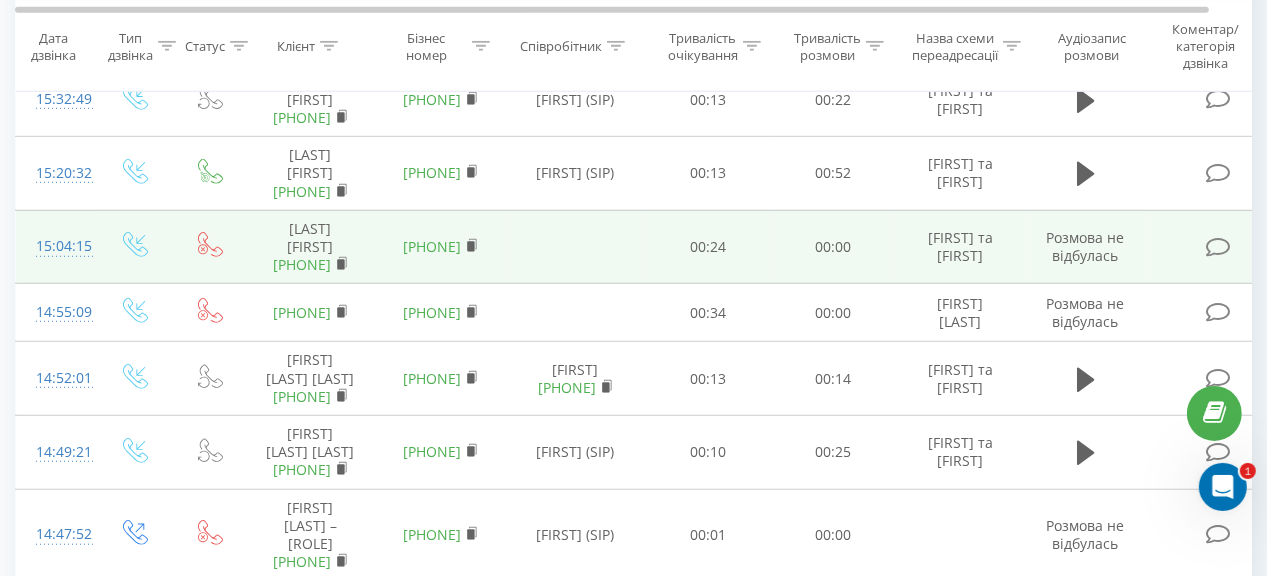 scroll, scrollTop: 1184, scrollLeft: 0, axis: vertical 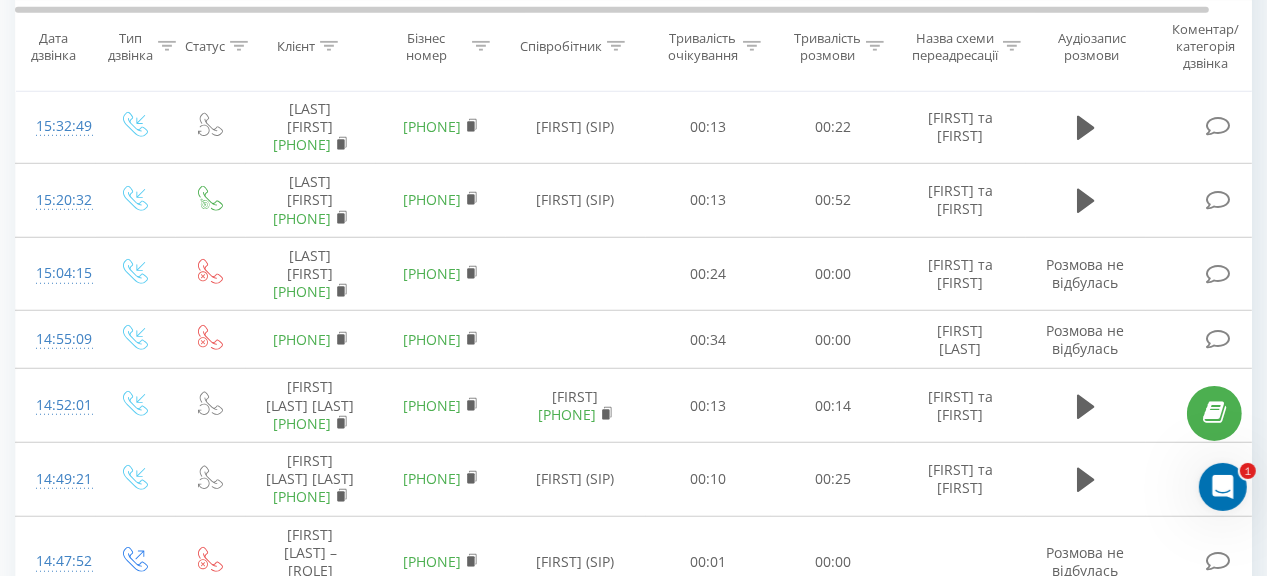 click 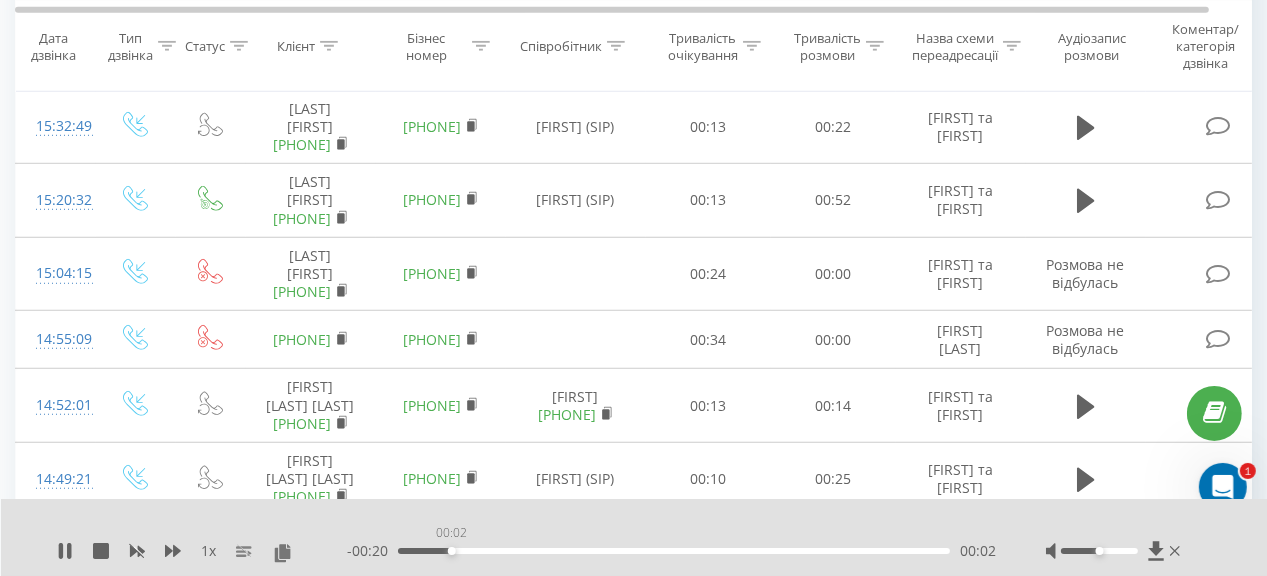 click on "00:02" at bounding box center [674, 551] 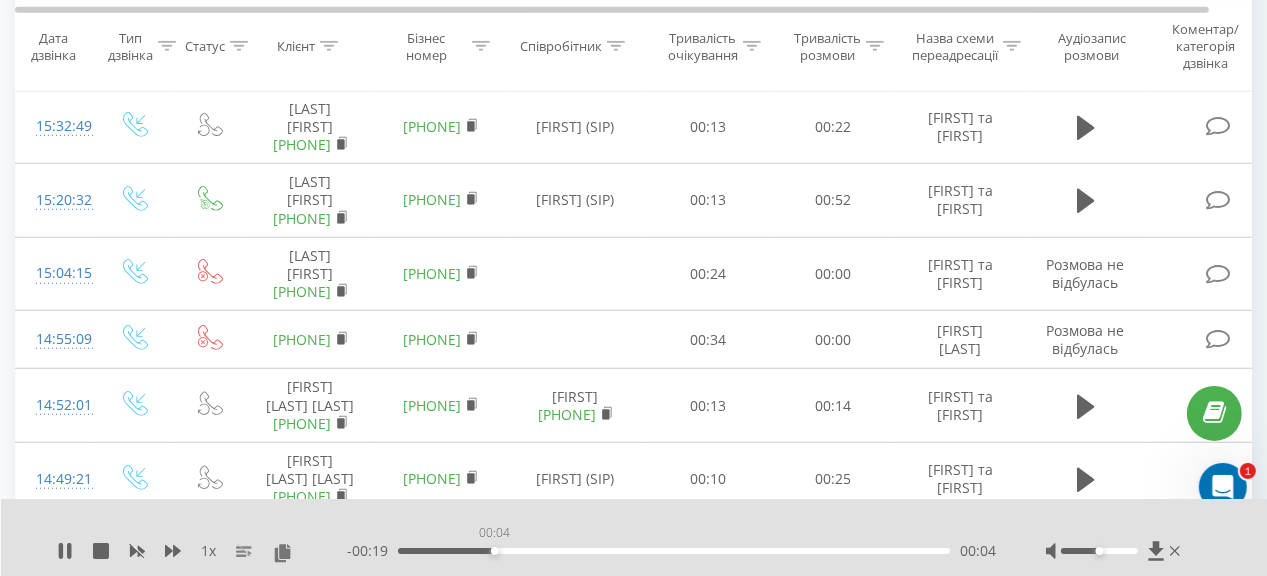 click on "00:04" at bounding box center (674, 551) 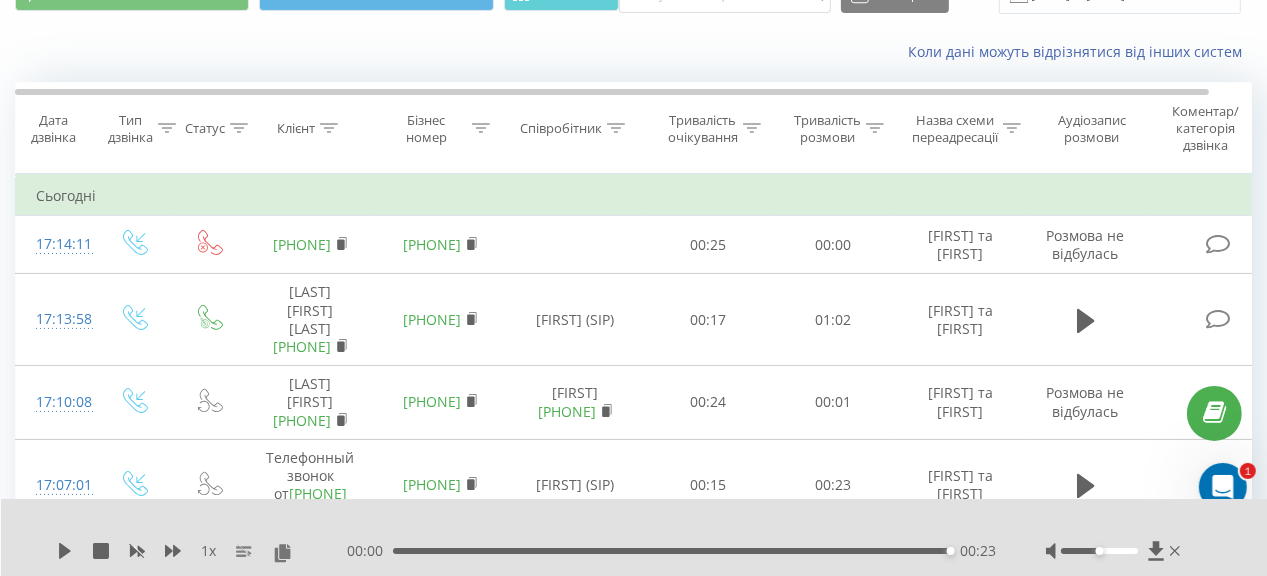 scroll, scrollTop: 0, scrollLeft: 0, axis: both 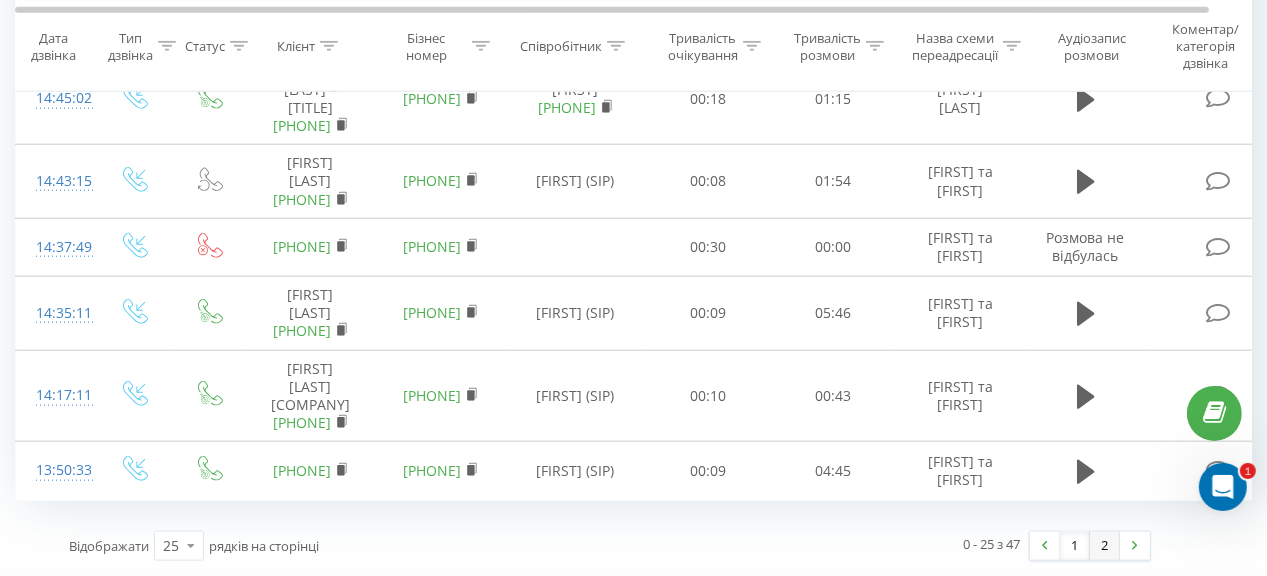 click on "2" at bounding box center [1105, 546] 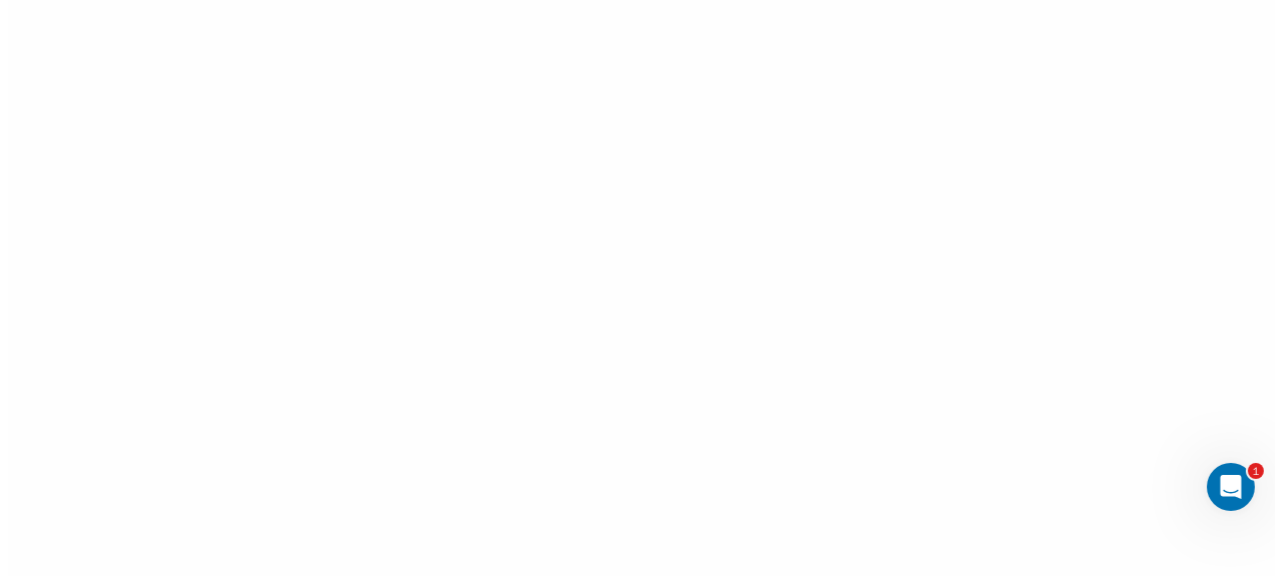 scroll, scrollTop: 0, scrollLeft: 0, axis: both 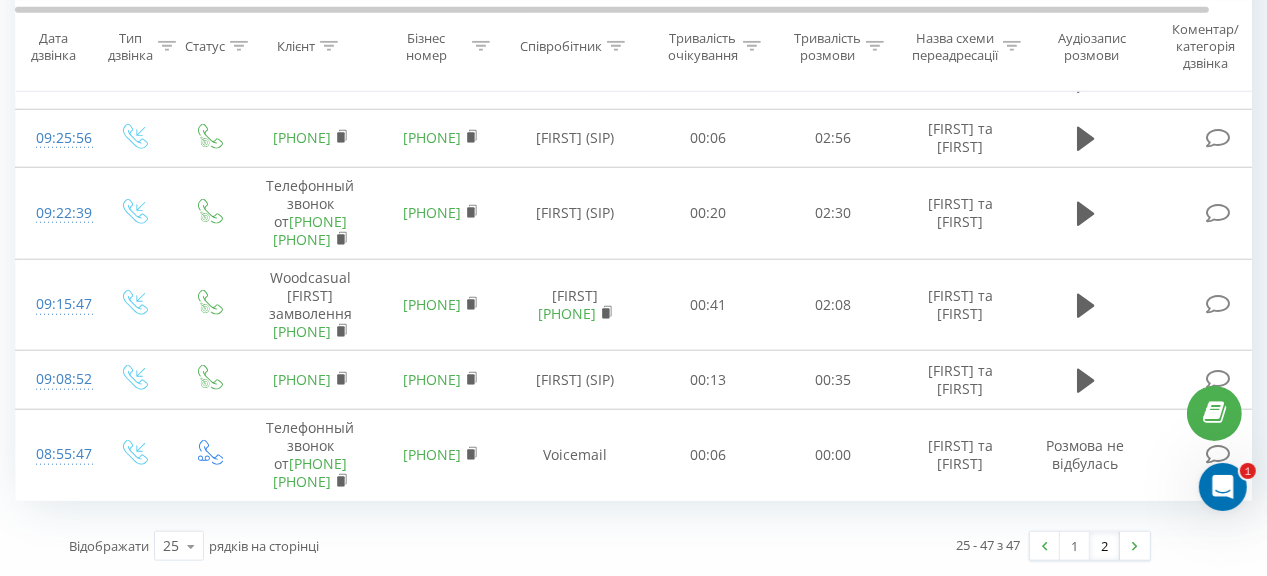 click on "2" at bounding box center [1105, 546] 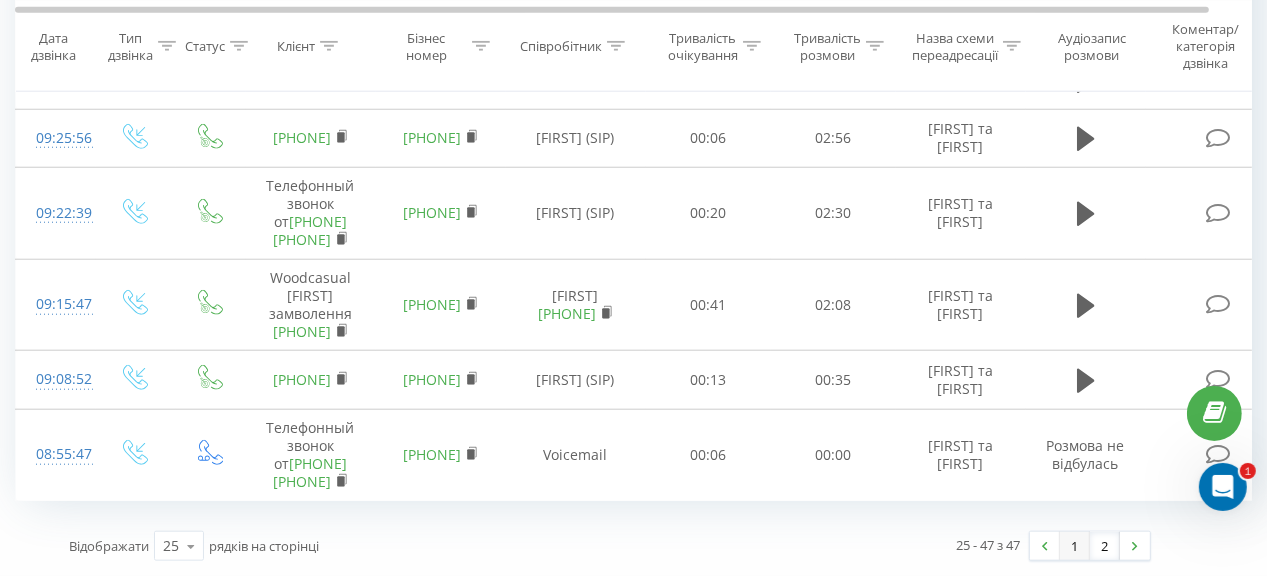 click on "1" at bounding box center [1075, 546] 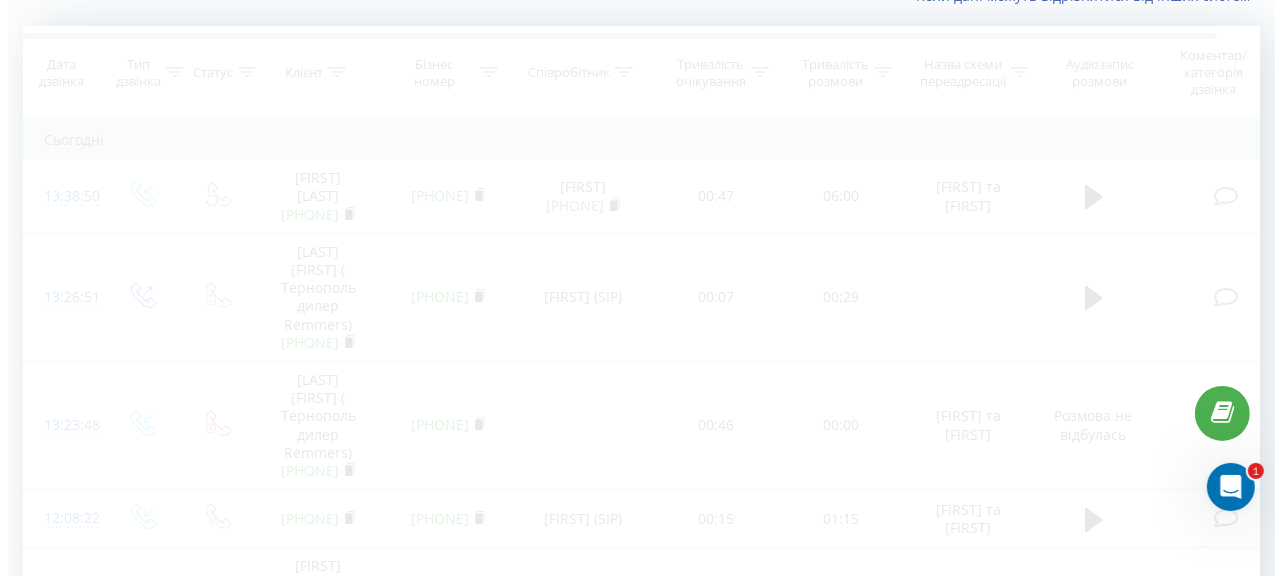 scroll, scrollTop: 0, scrollLeft: 0, axis: both 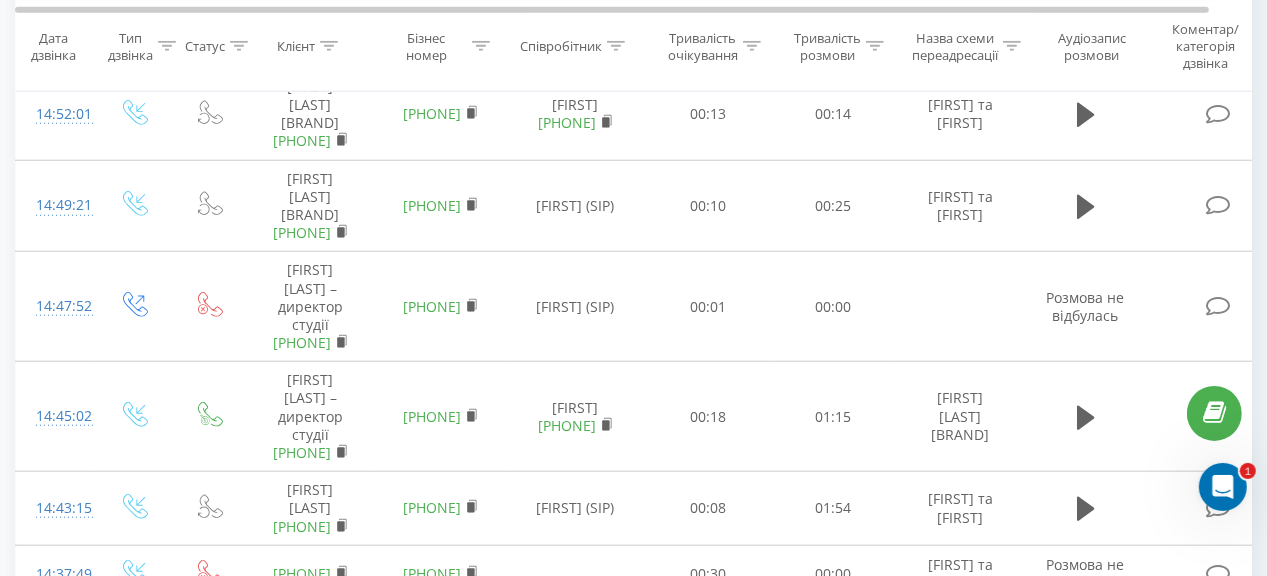 drag, startPoint x: 364, startPoint y: 310, endPoint x: 265, endPoint y: 311, distance: 99.00505 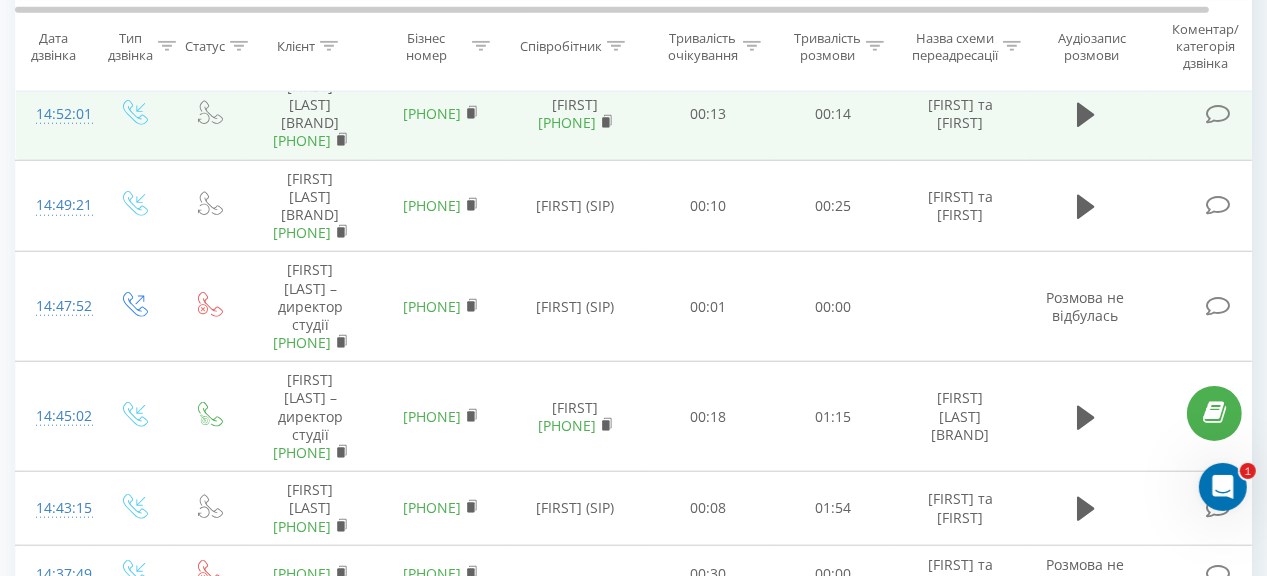 copy on "[PHONE]" 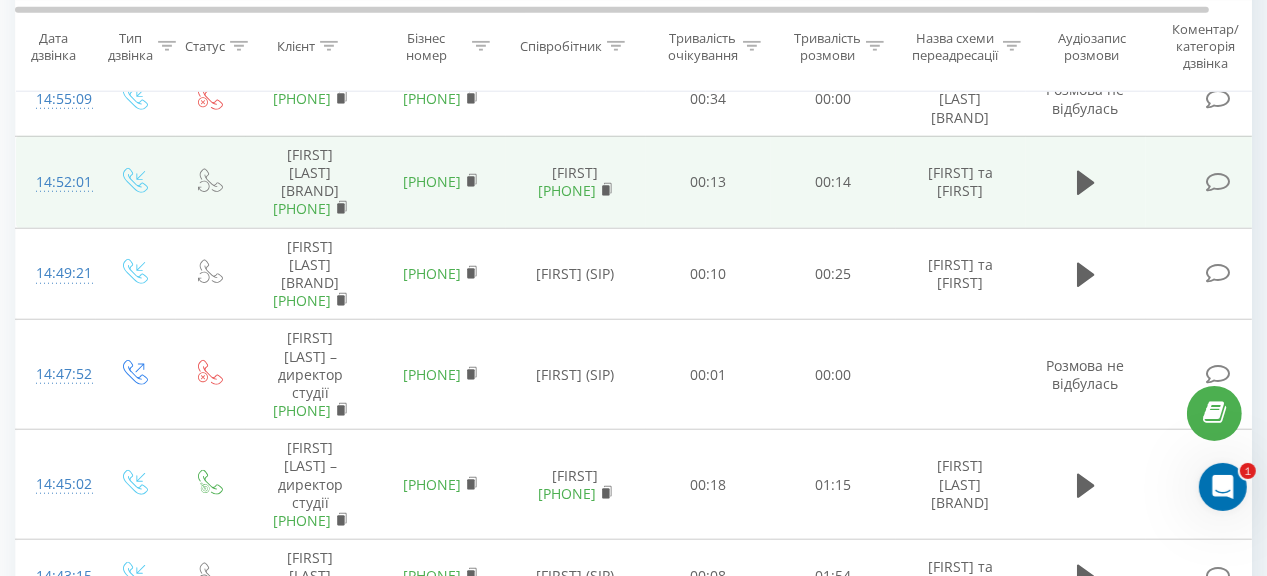 scroll, scrollTop: 1400, scrollLeft: 0, axis: vertical 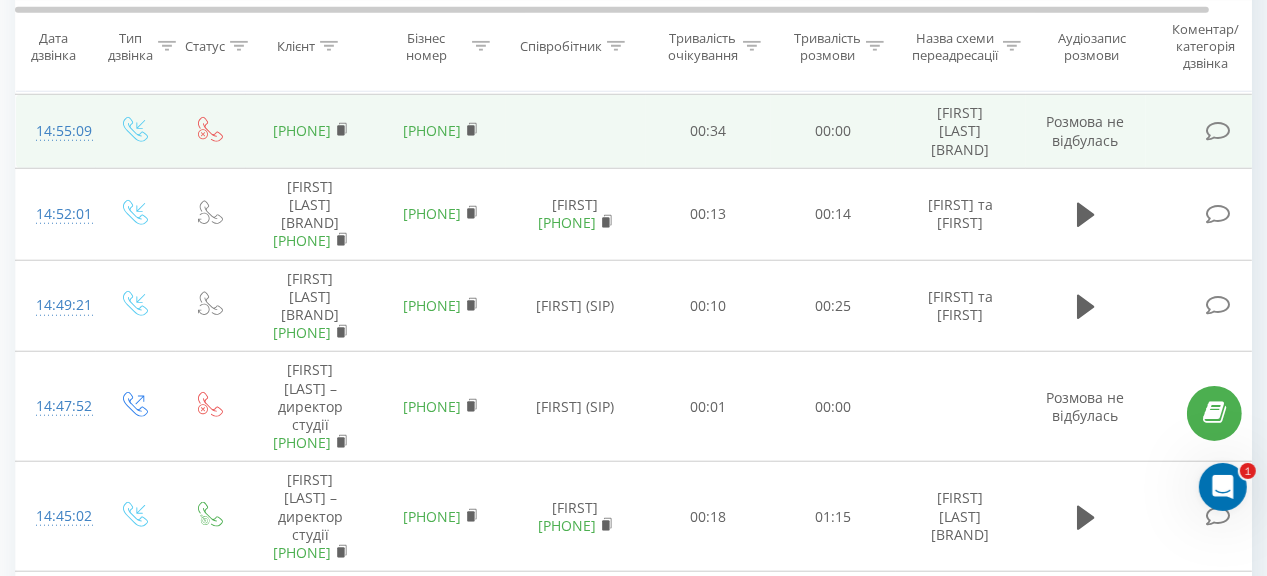 click at bounding box center (576, 132) 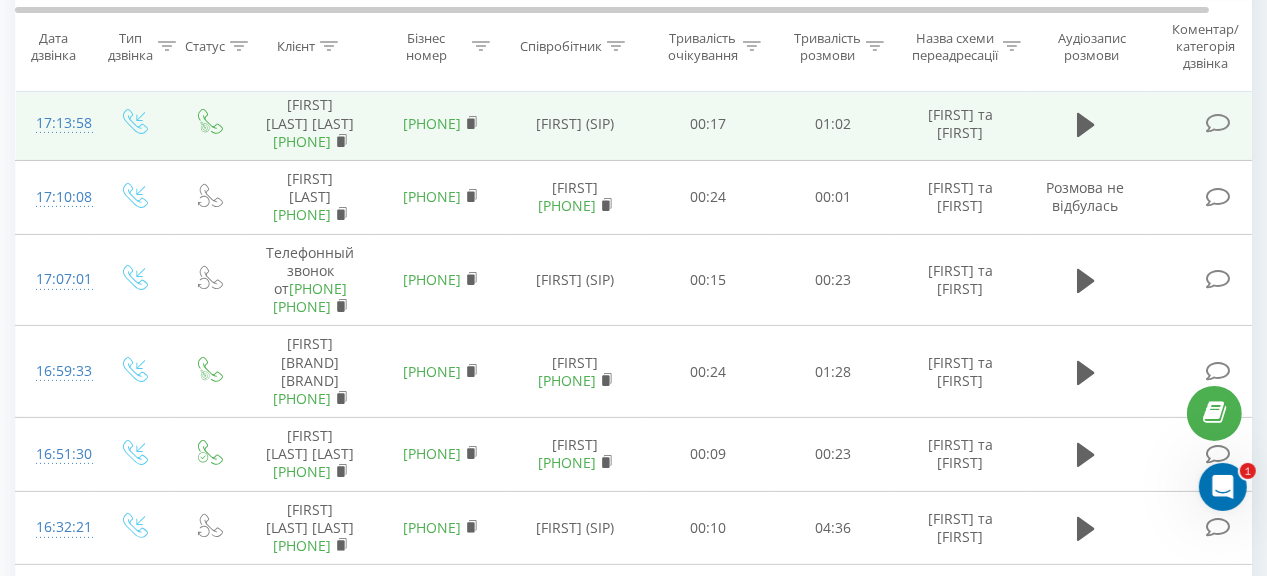 scroll, scrollTop: 300, scrollLeft: 0, axis: vertical 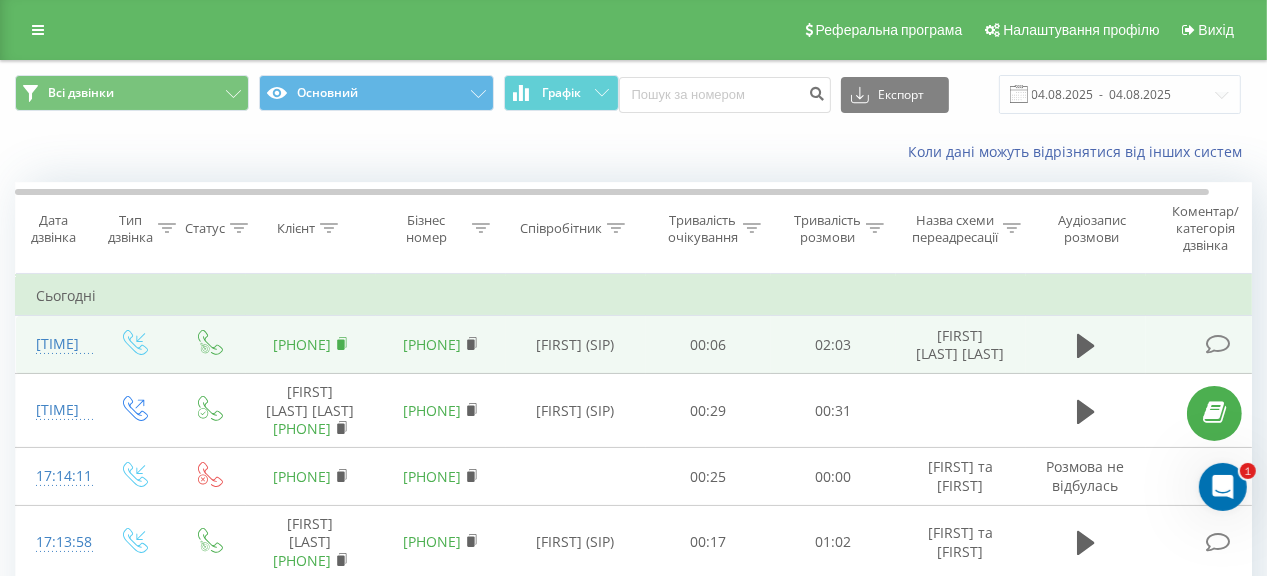 click 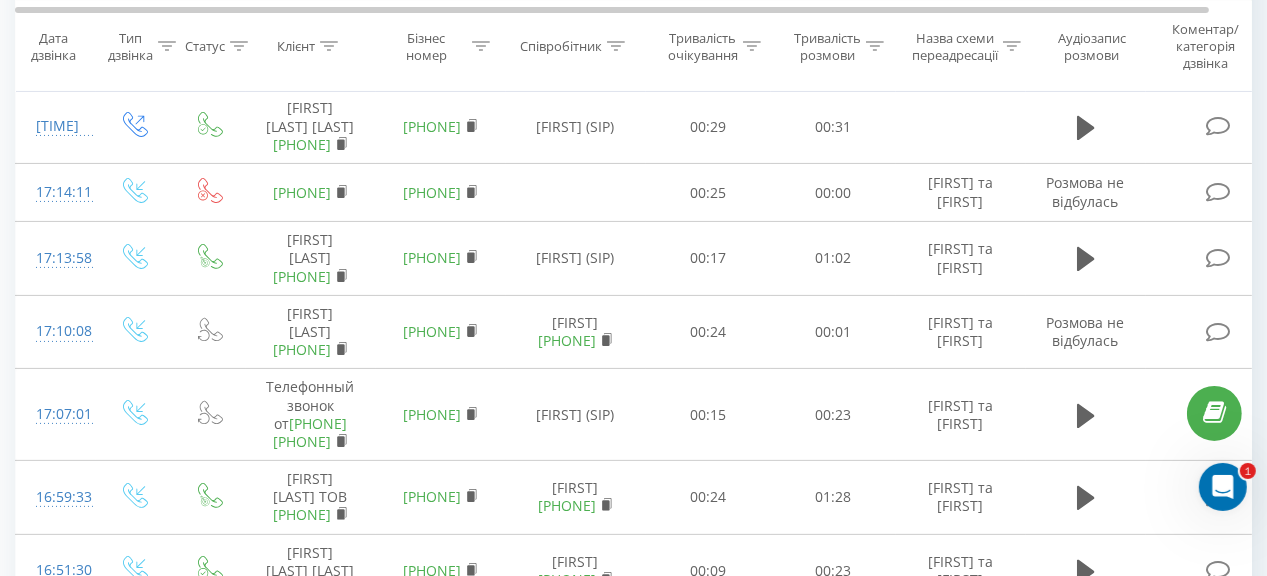 scroll, scrollTop: 400, scrollLeft: 0, axis: vertical 